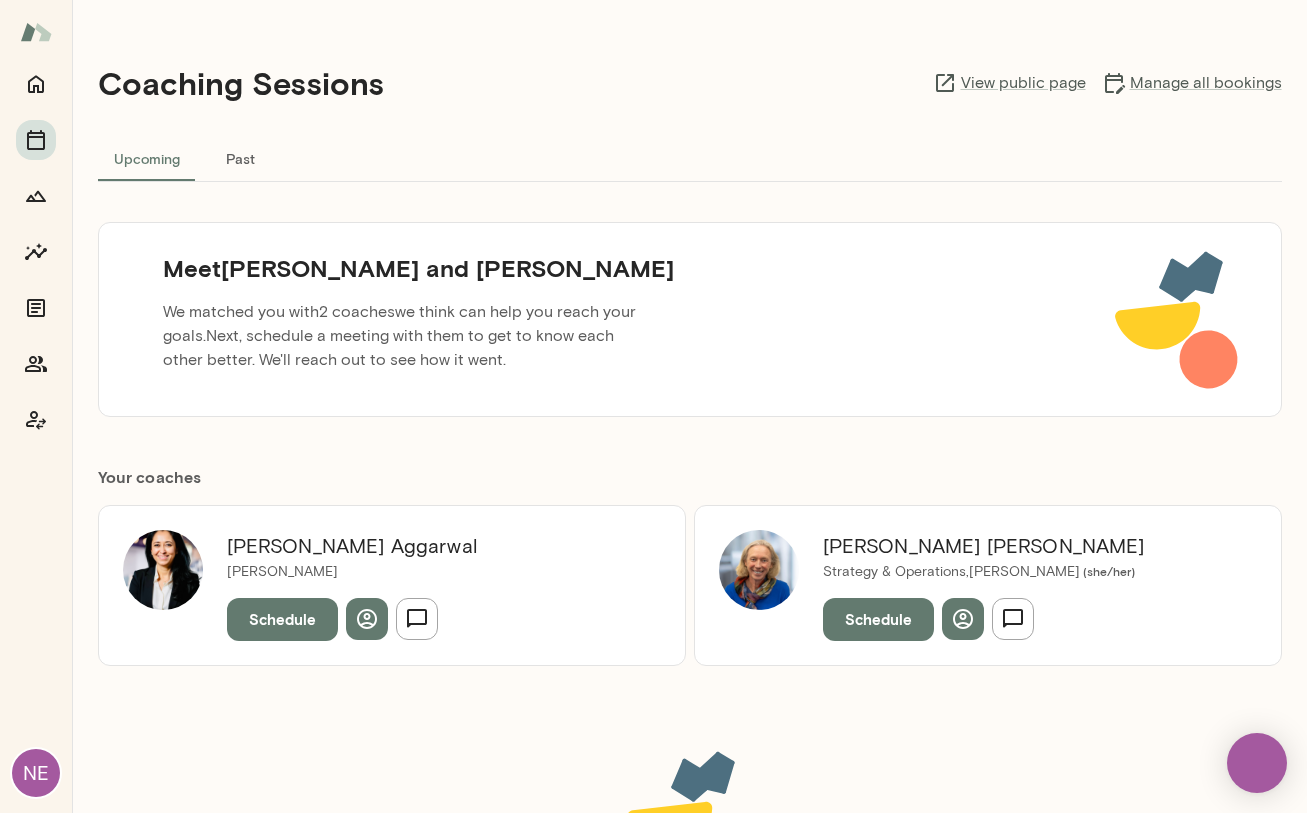 scroll, scrollTop: 0, scrollLeft: 0, axis: both 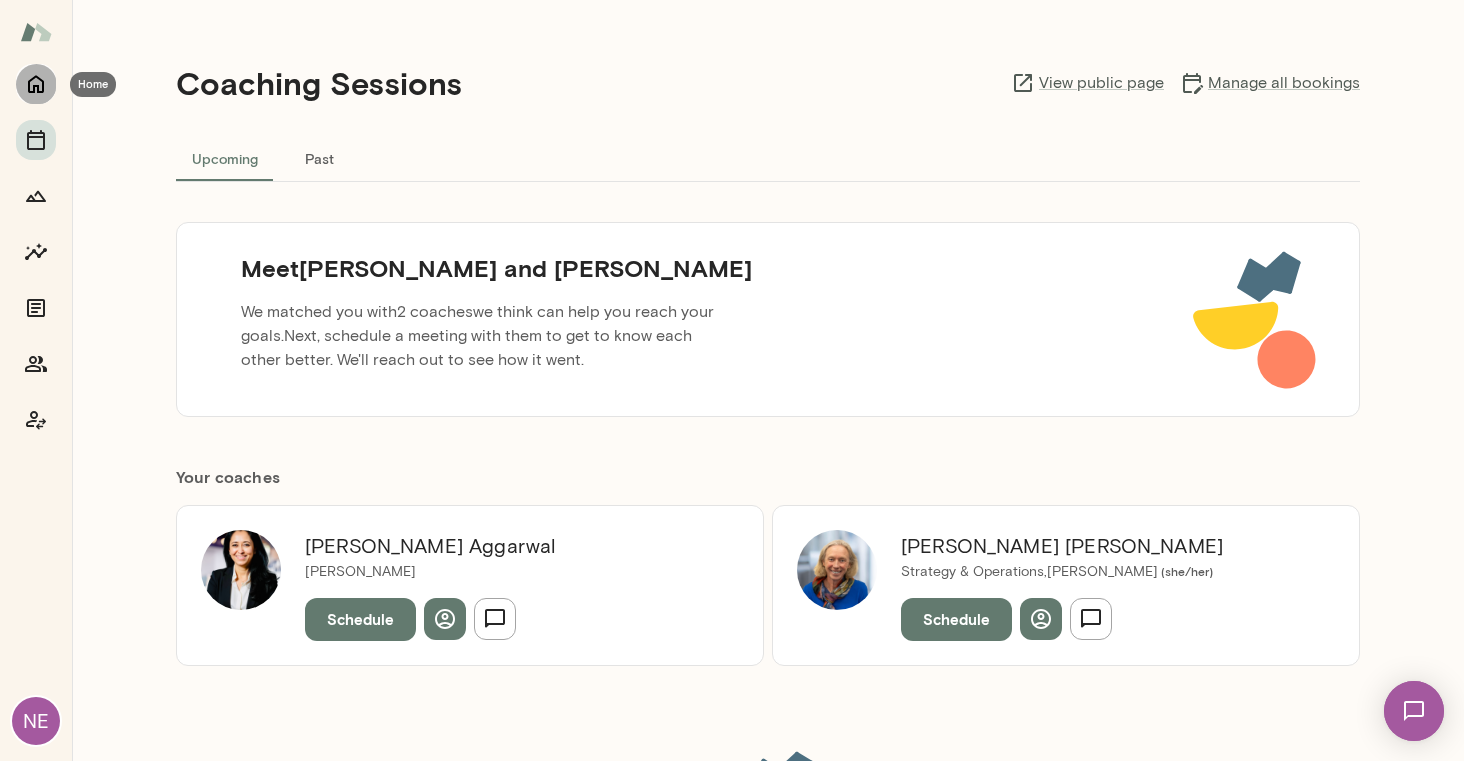 click 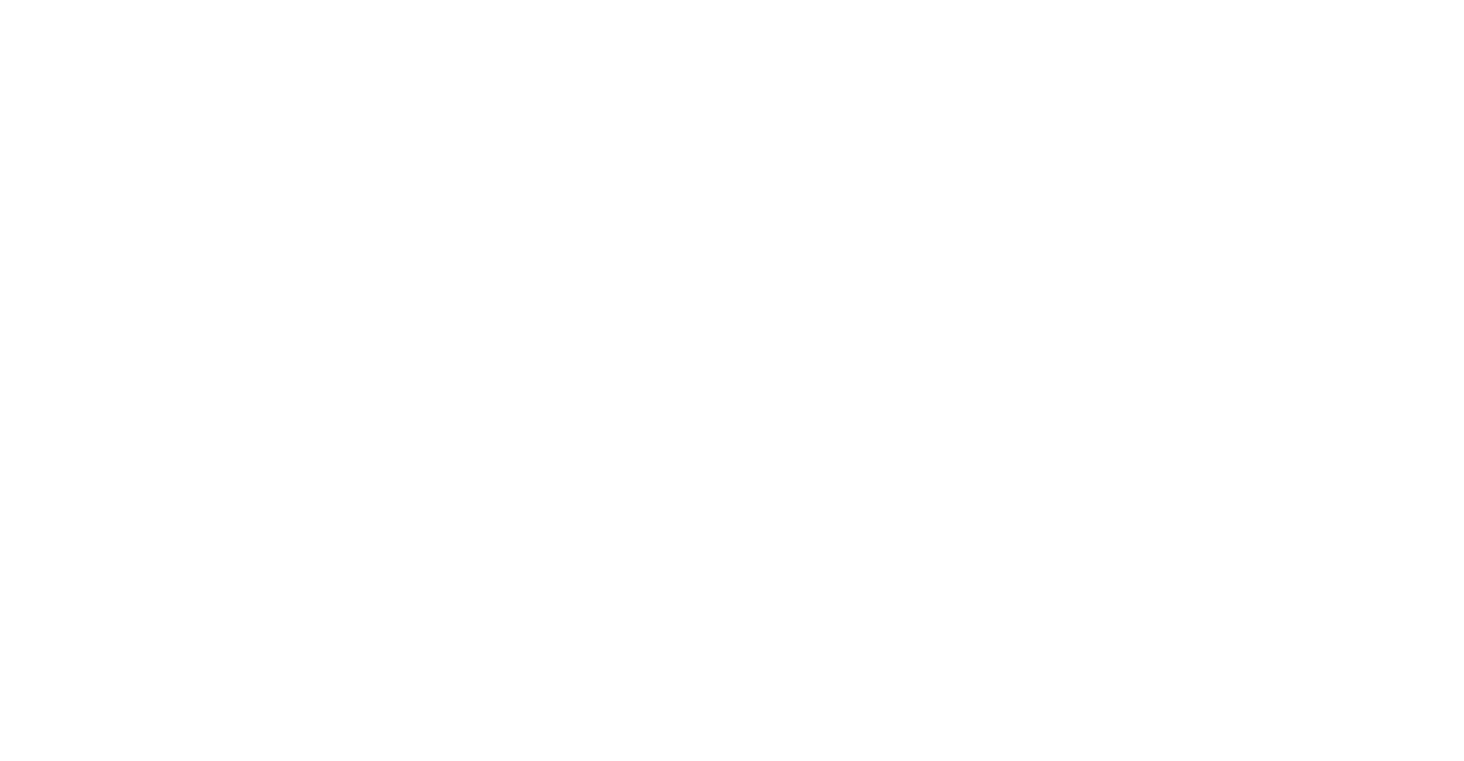 scroll, scrollTop: 0, scrollLeft: 0, axis: both 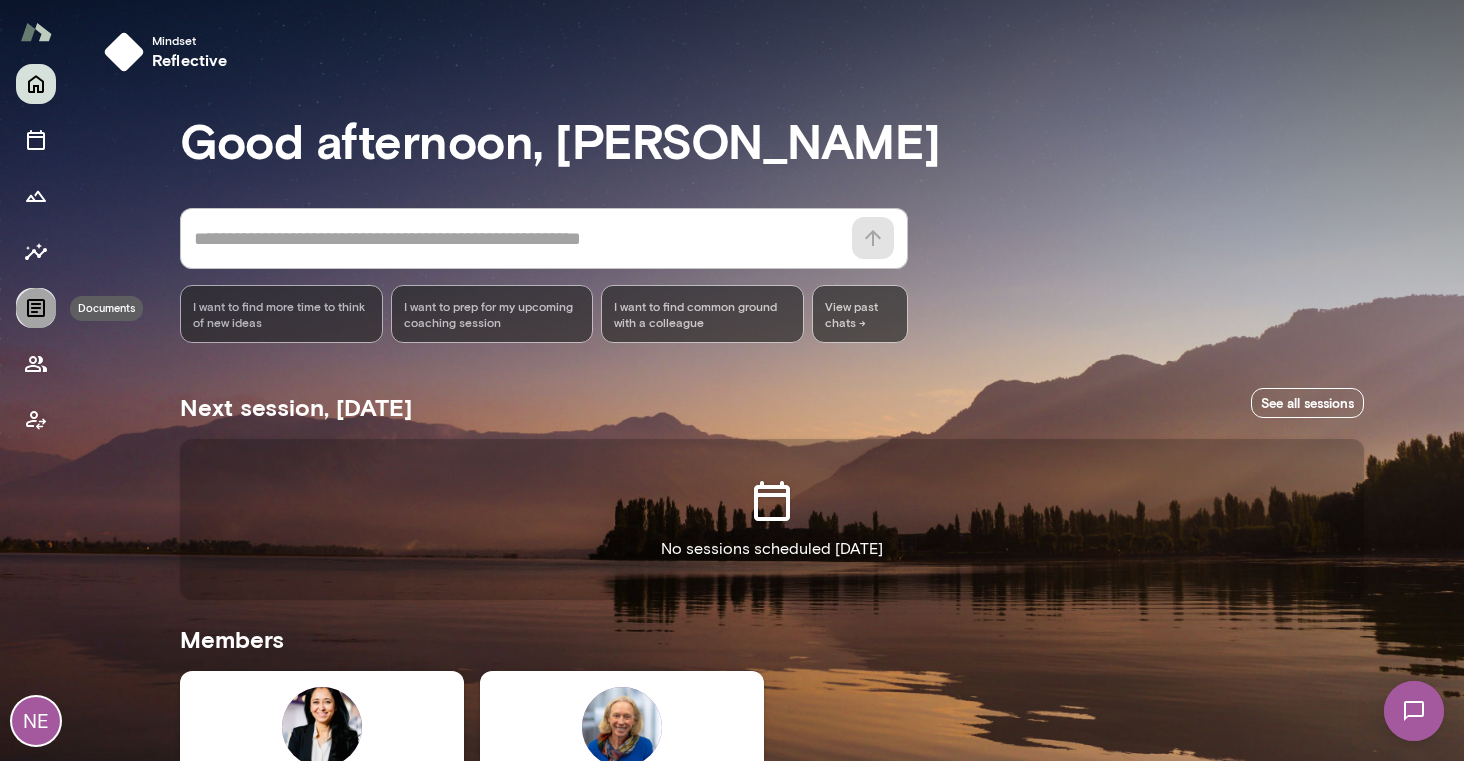 click at bounding box center (36, 308) 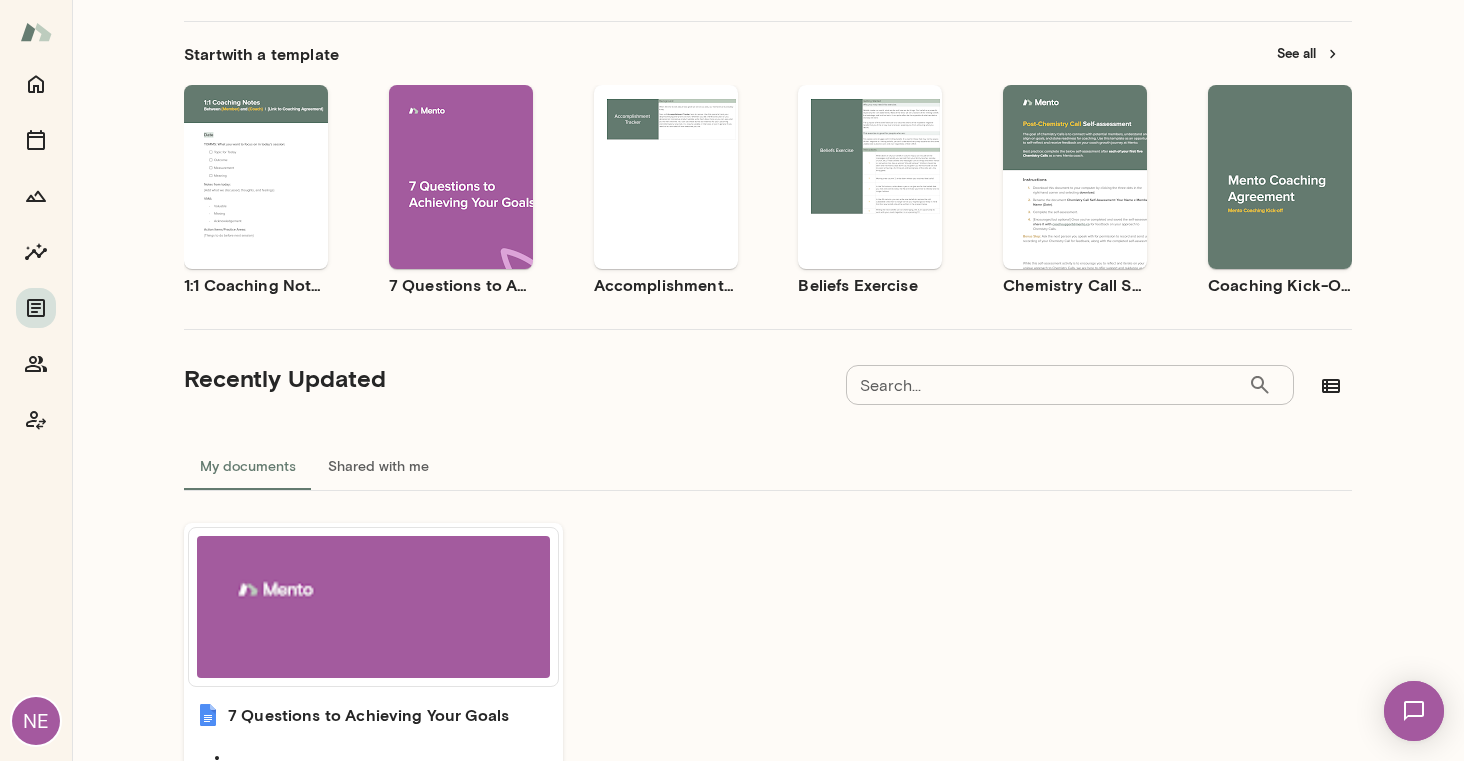 scroll, scrollTop: 0, scrollLeft: 0, axis: both 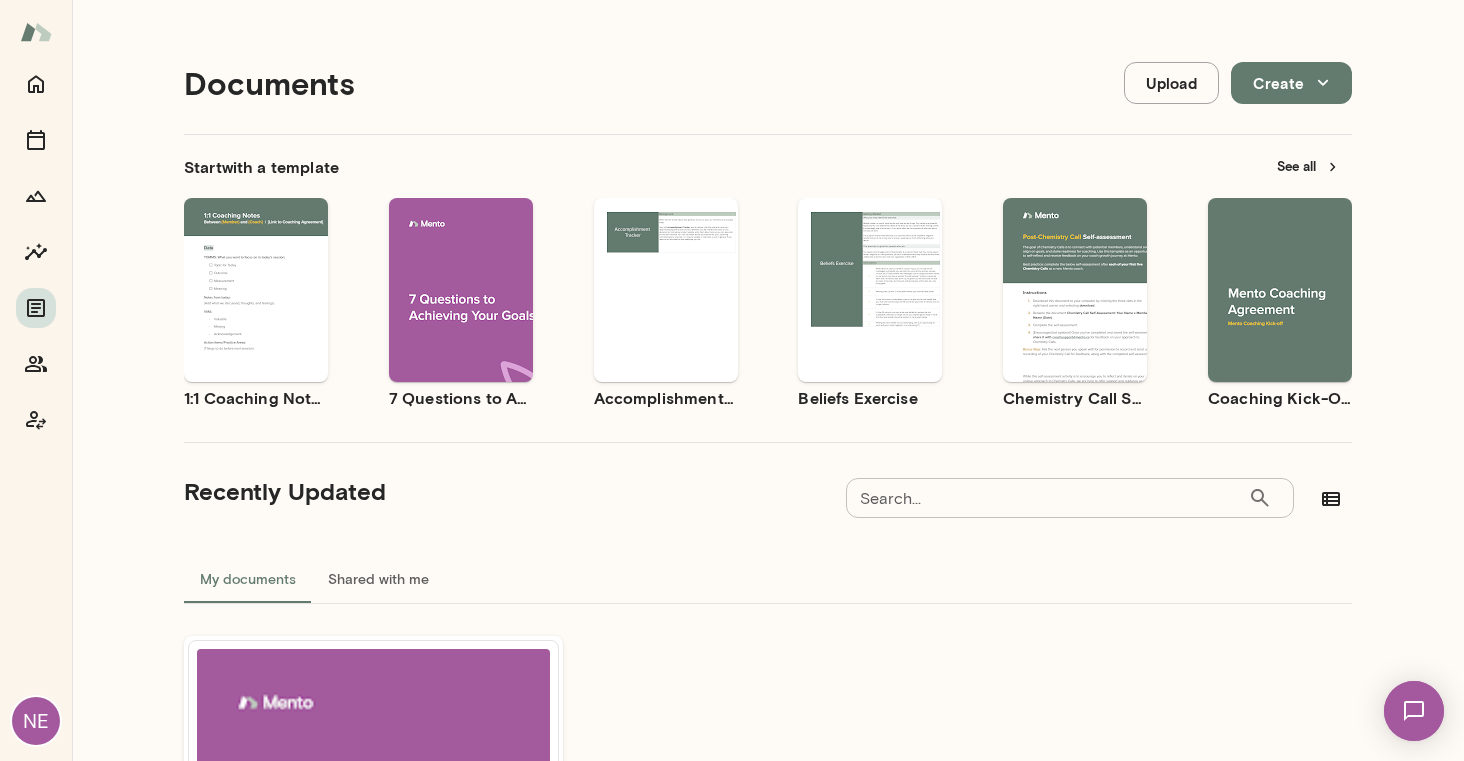 click on "Create" at bounding box center [1291, 83] 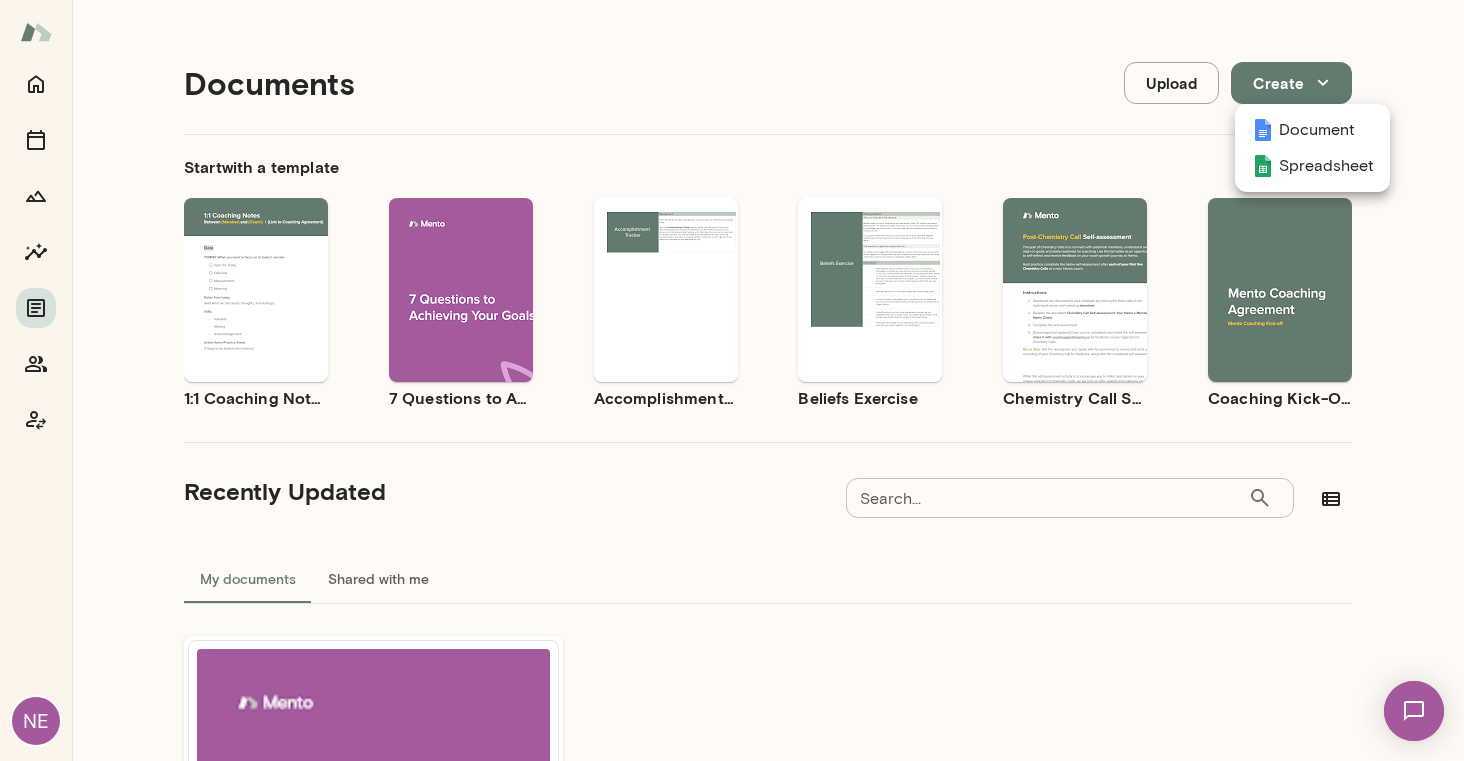 click at bounding box center (732, 380) 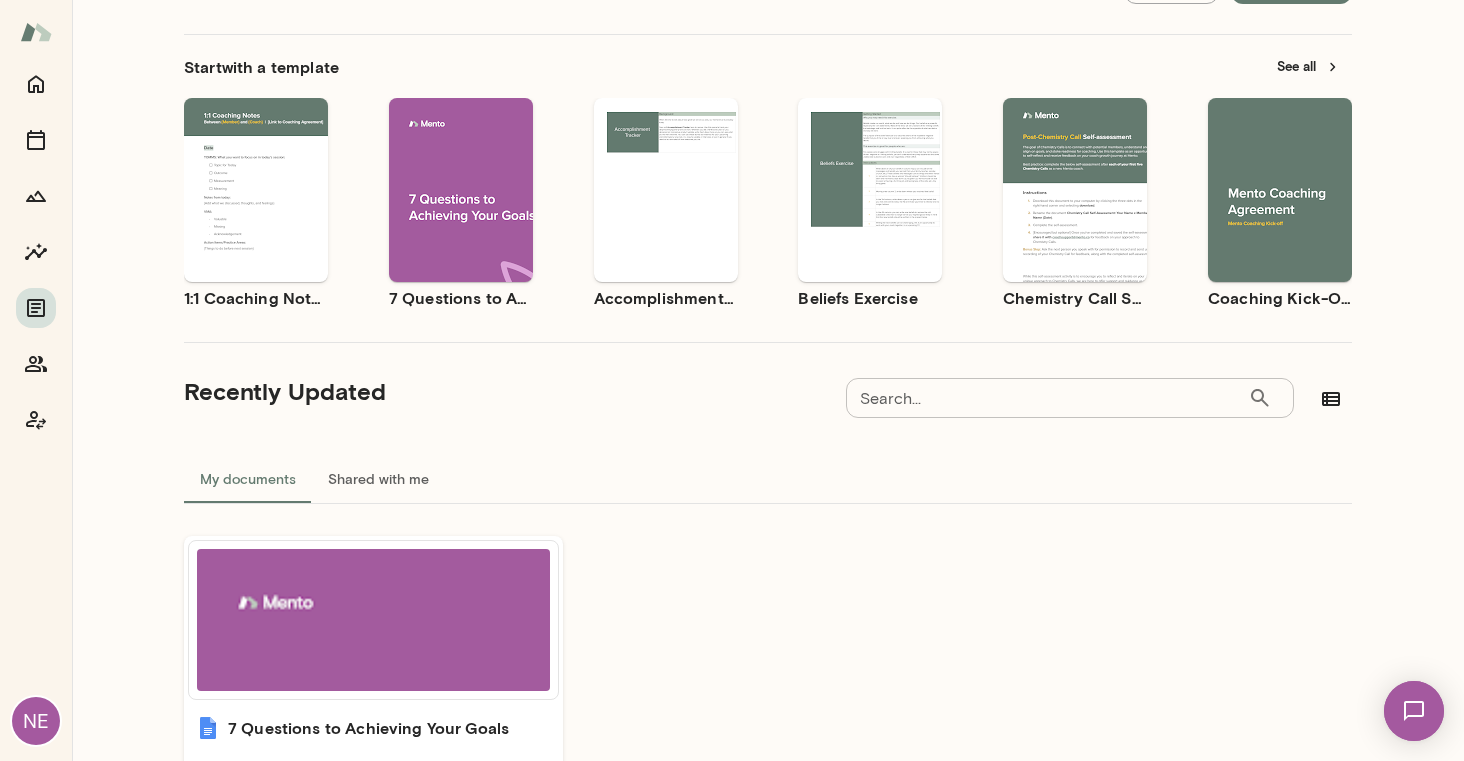 click on "See all" at bounding box center [1308, 66] 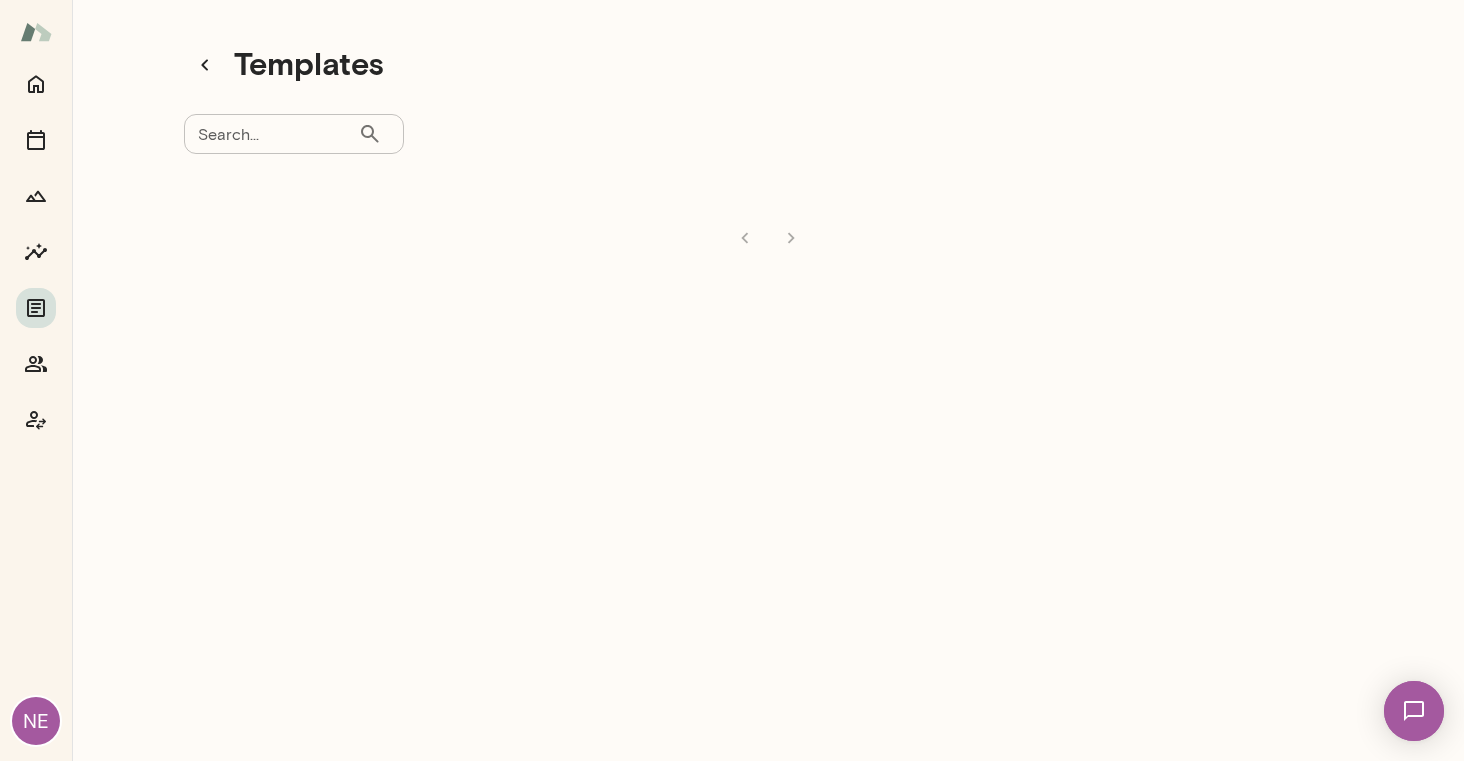 scroll, scrollTop: 16, scrollLeft: 0, axis: vertical 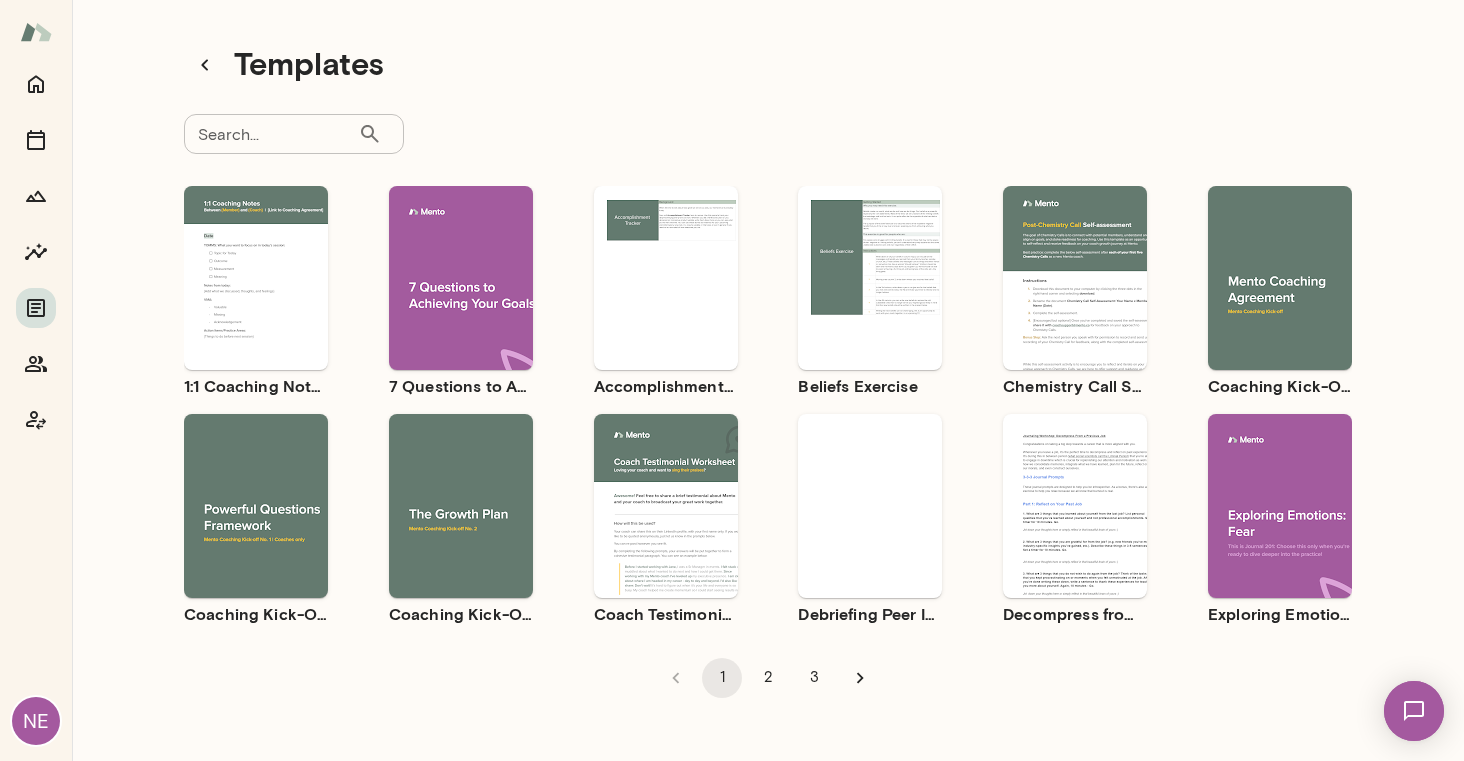 click on "Use template Preview 1:1 Coaching Notes Use template Preview 7 Questions to Achieving Your Goals Use template Preview Accomplishment Tracker Use template Preview Beliefs Exercise Use template Preview Chemistry Call Self-Assessment [Coaches only] Use template Preview Coaching Kick-Off | Coaching Agreement Use template Preview Coaching Kick-Off No. 1 | Powerful Questions [Coaches Only] Use template Preview Coaching Kick-Off No. 2 | The Growth Plan Use template Preview Coach Testimonial Worksheet Use template Preview Debriefing Peer Insights (360 feedback) Guide Use template Preview Decompress from a Job Use template Preview Exploring Emotions: Fear" at bounding box center [768, 406] 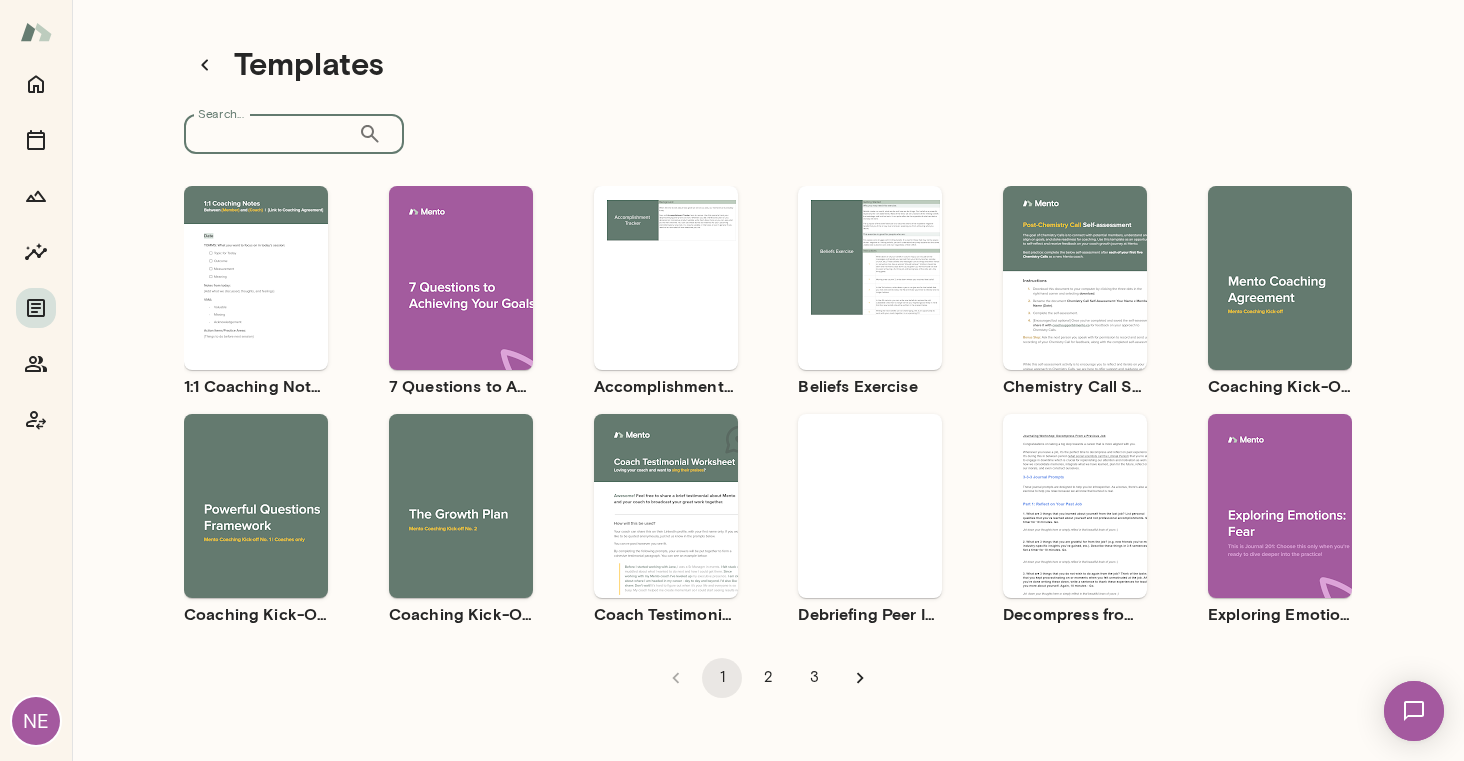 click on "Search... ​ Search..." at bounding box center (294, 134) 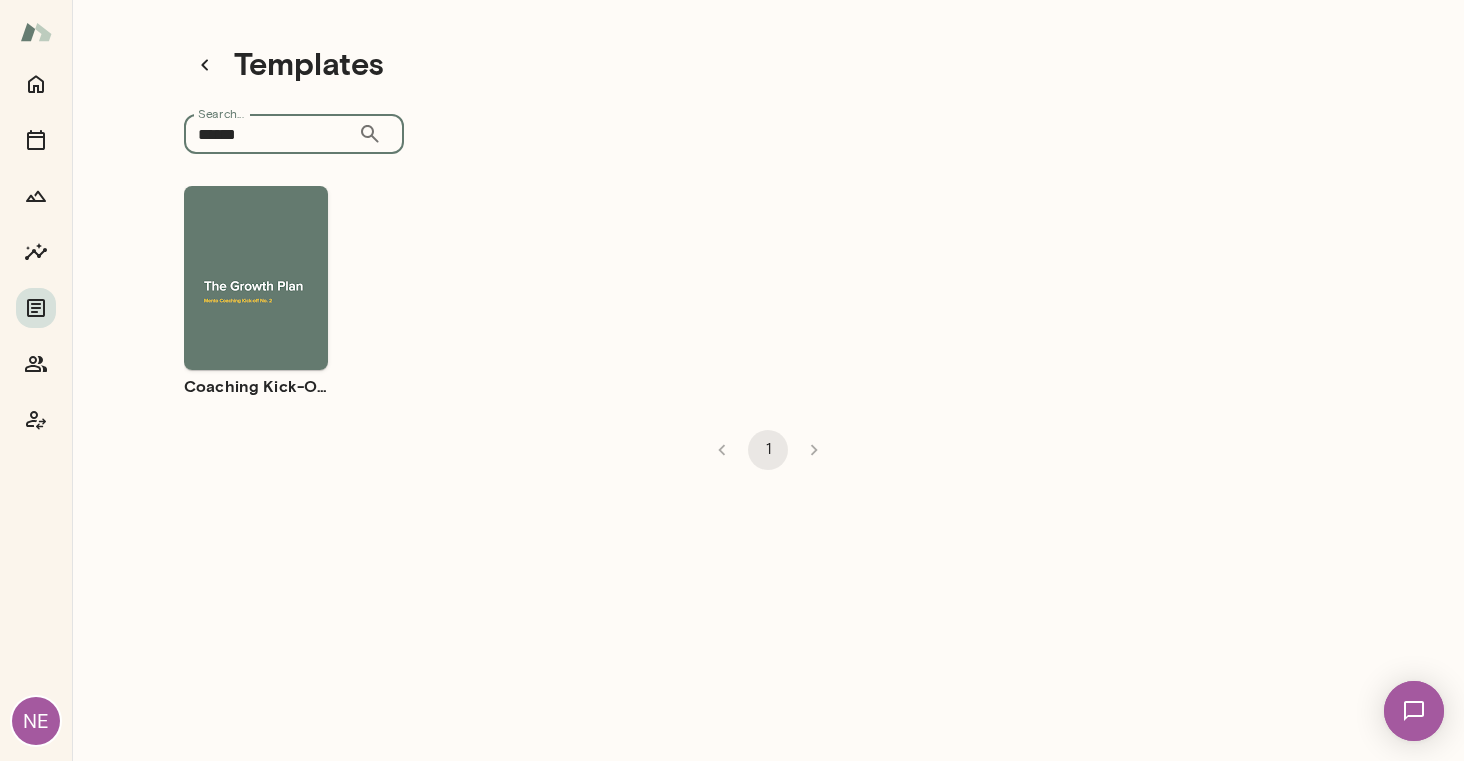 type on "******" 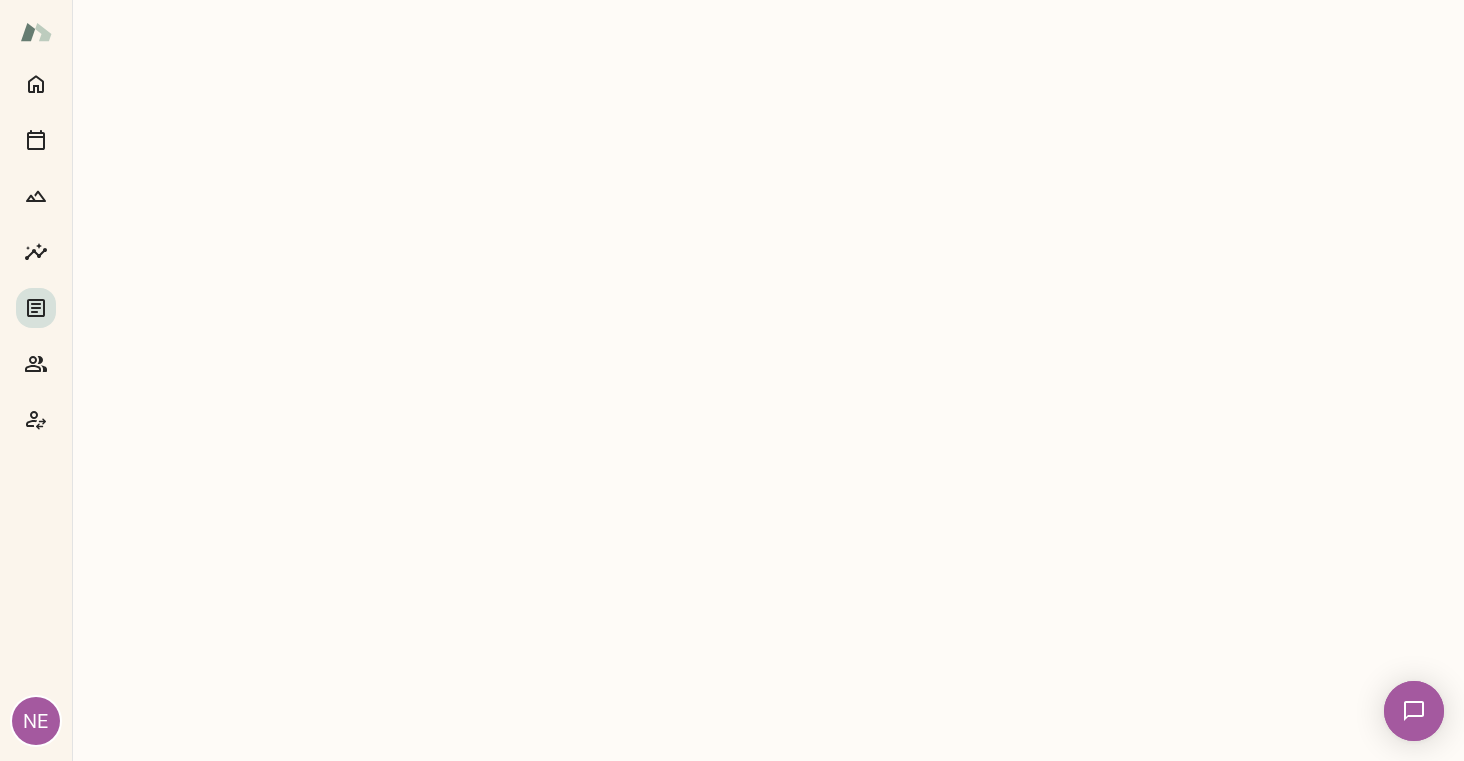 scroll, scrollTop: 0, scrollLeft: 0, axis: both 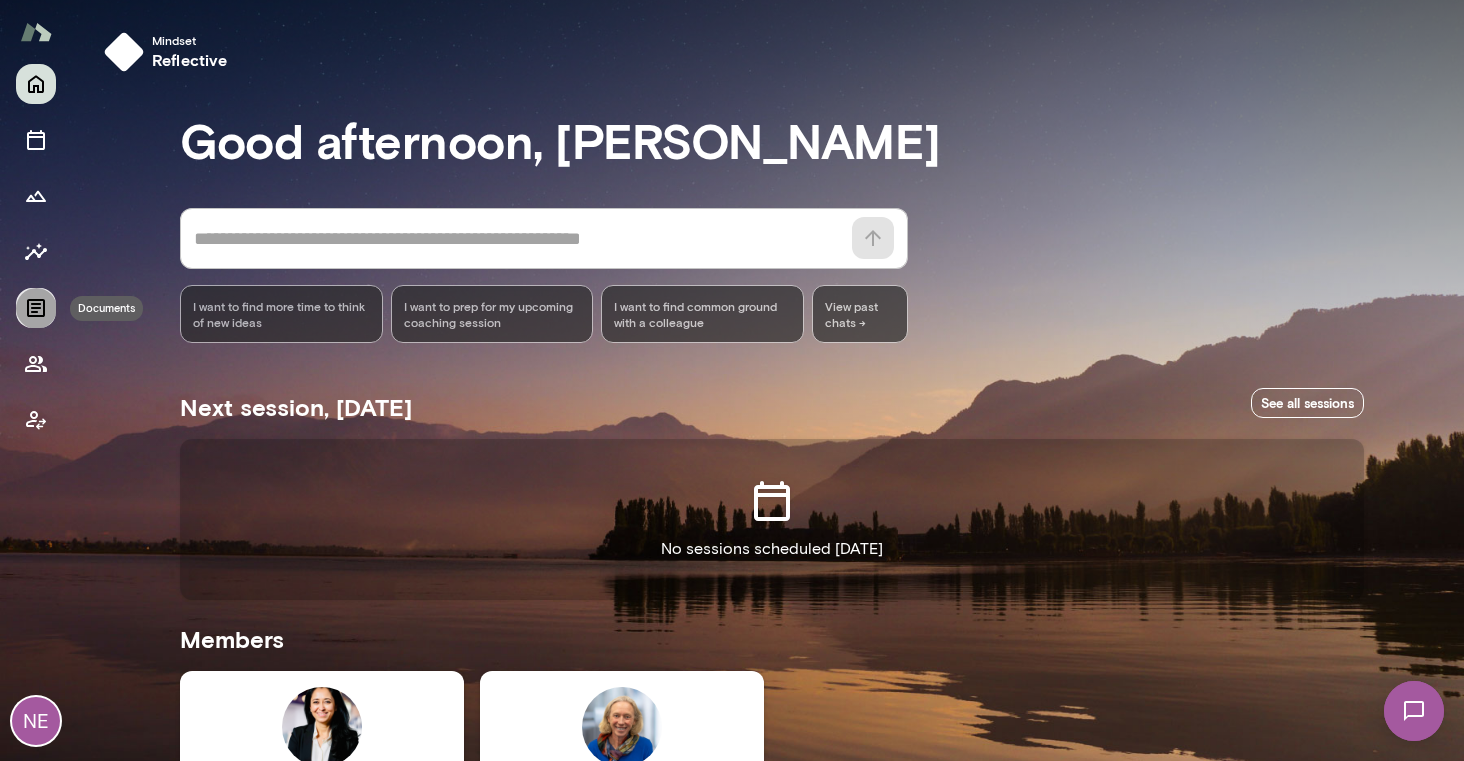 click 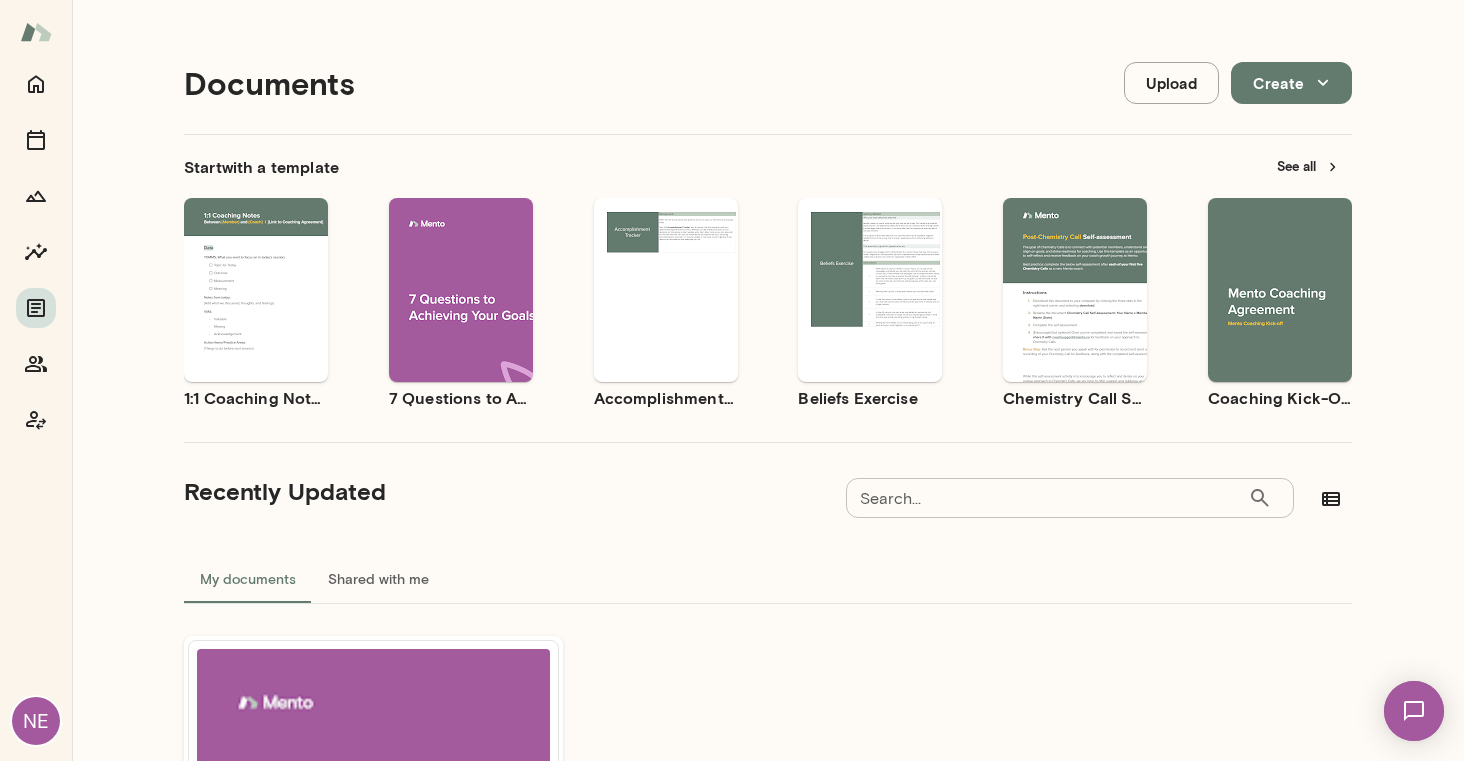 click on "See all" at bounding box center [1308, 166] 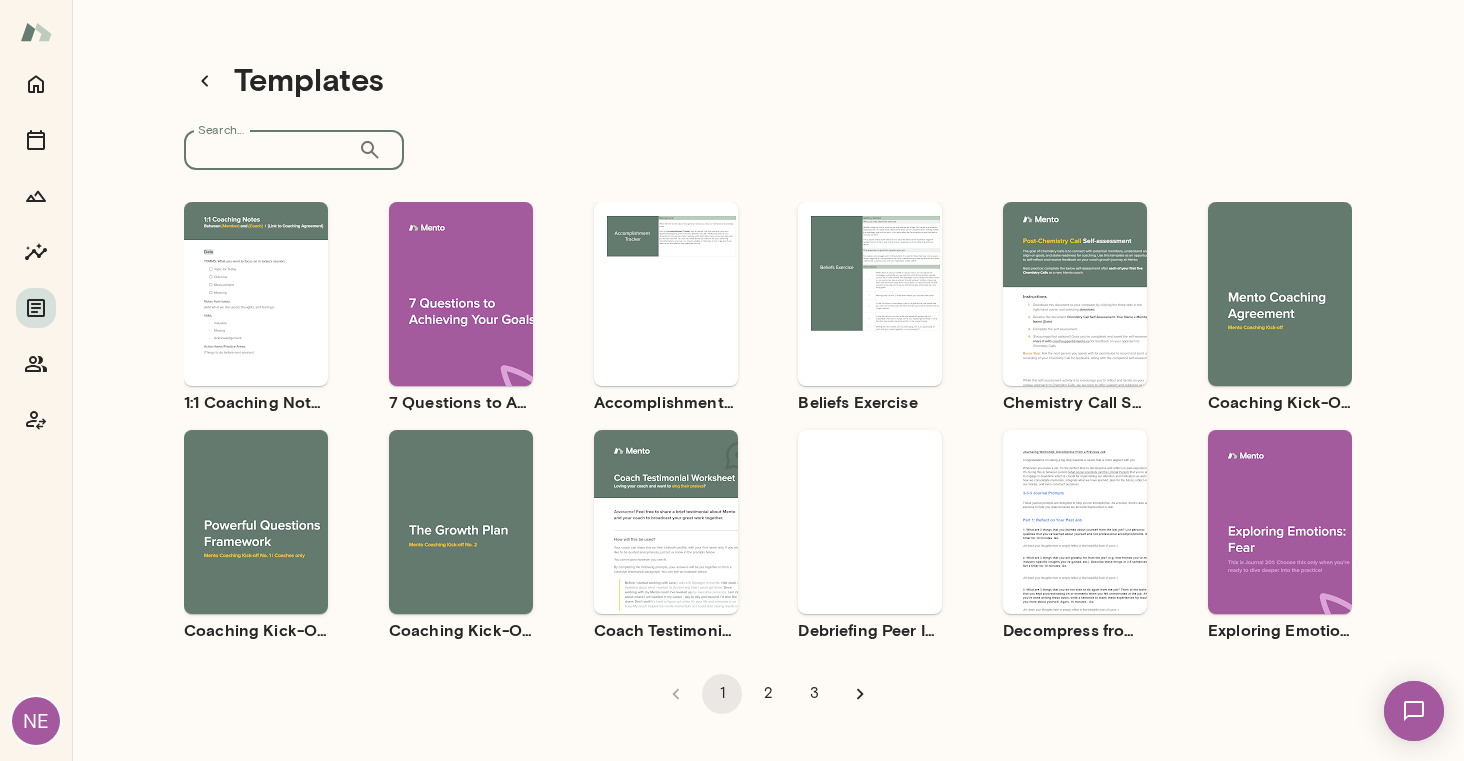 click on "Search..." at bounding box center (271, 150) 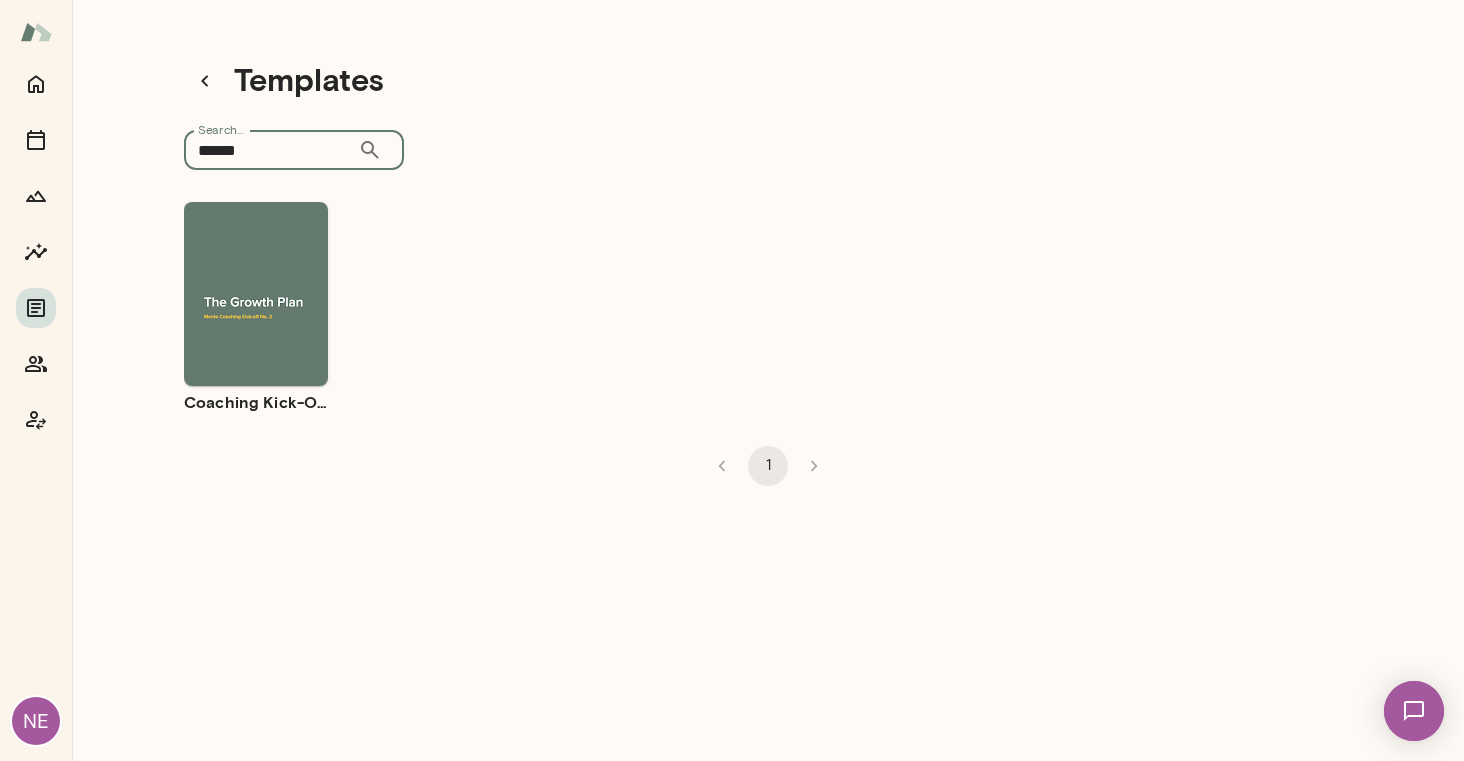 type on "******" 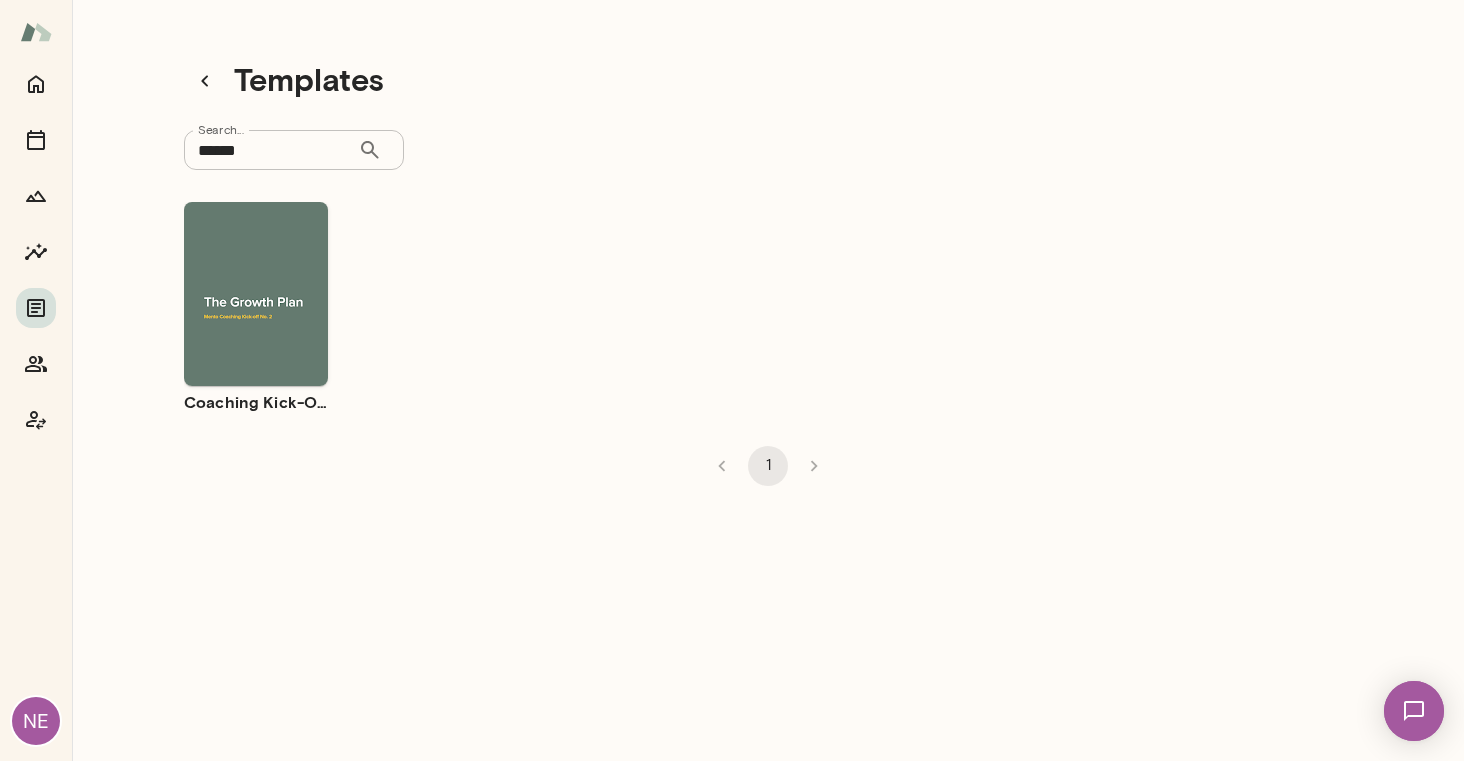 click on "Use template" at bounding box center [268, 277] 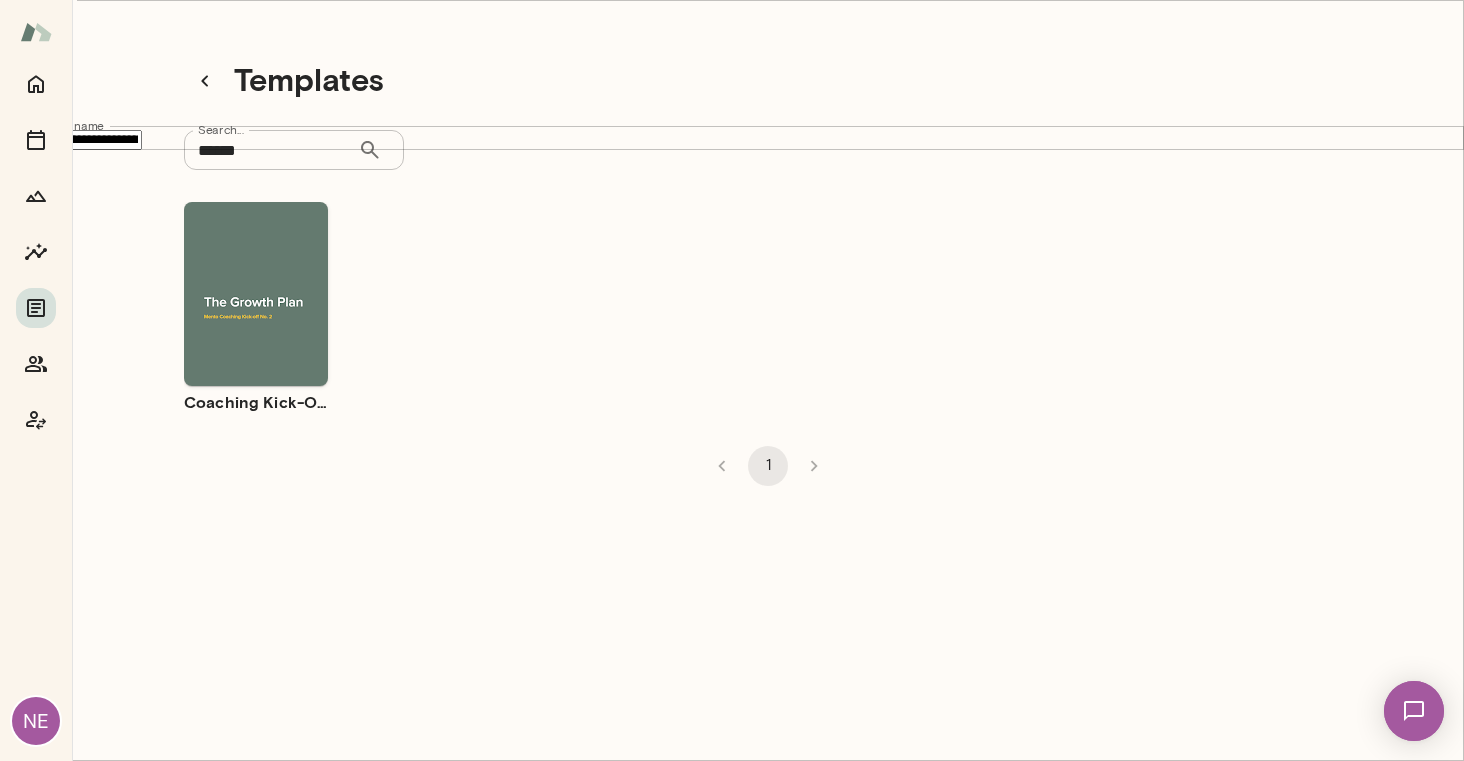 click on "Open in  Docs" at bounding box center [182, 1722] 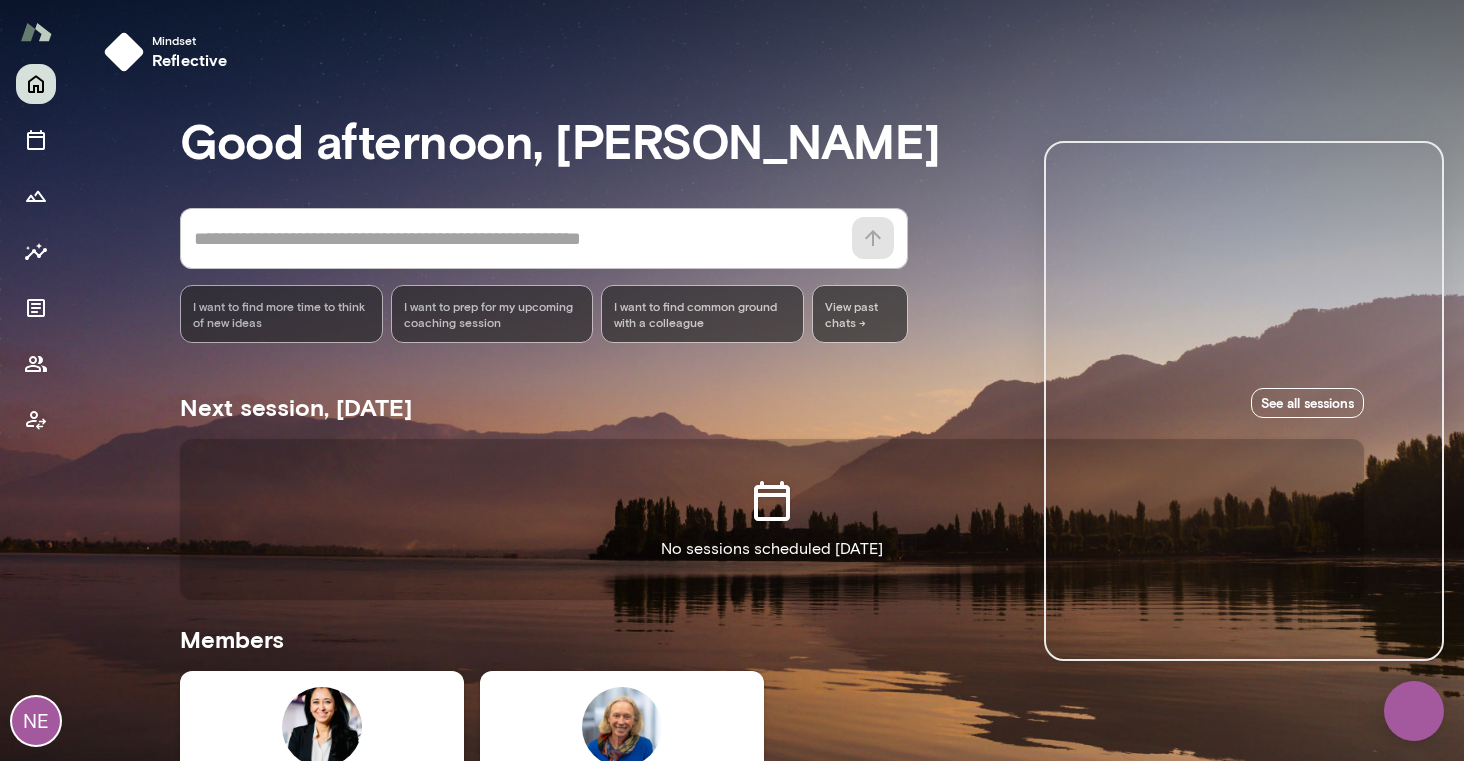 scroll, scrollTop: 0, scrollLeft: 0, axis: both 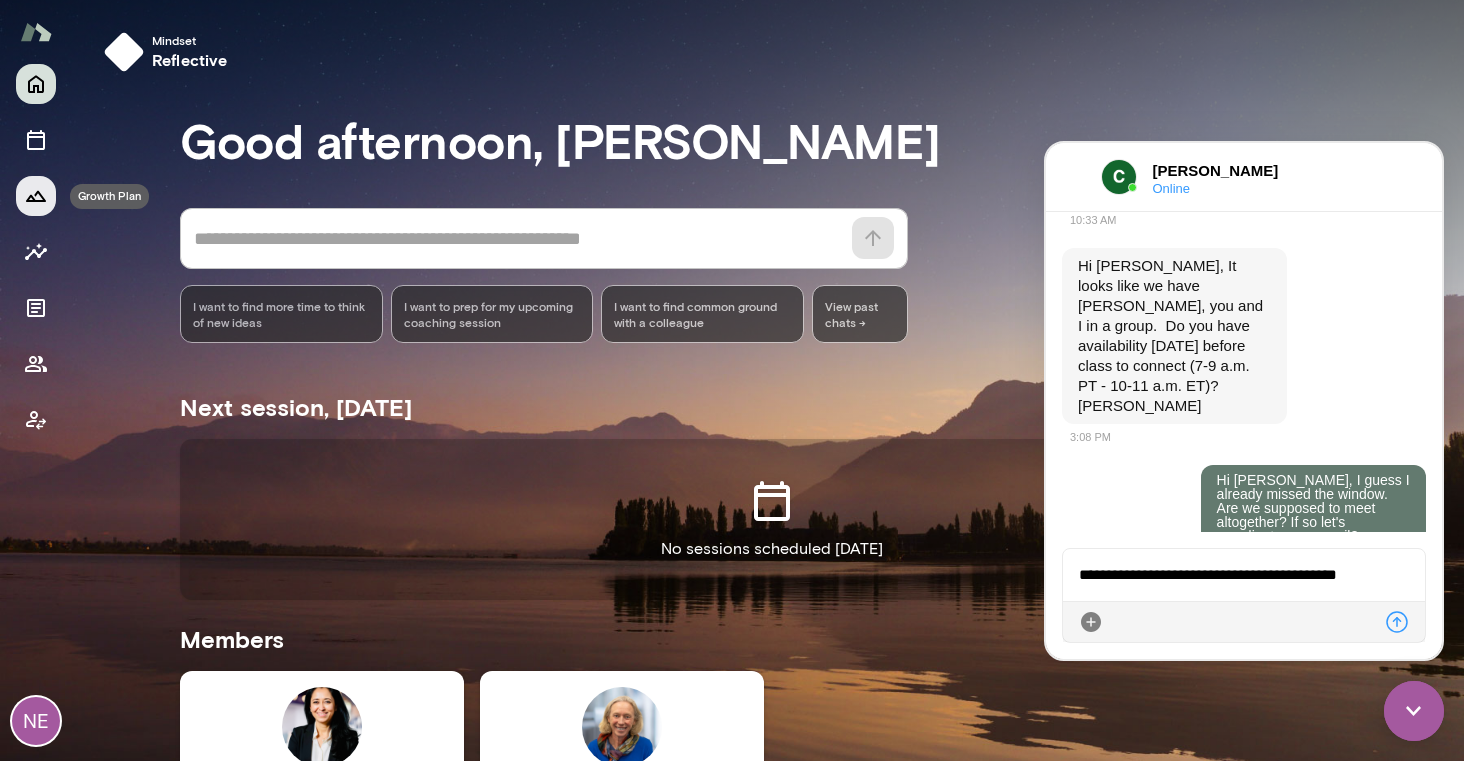 click at bounding box center (36, 196) 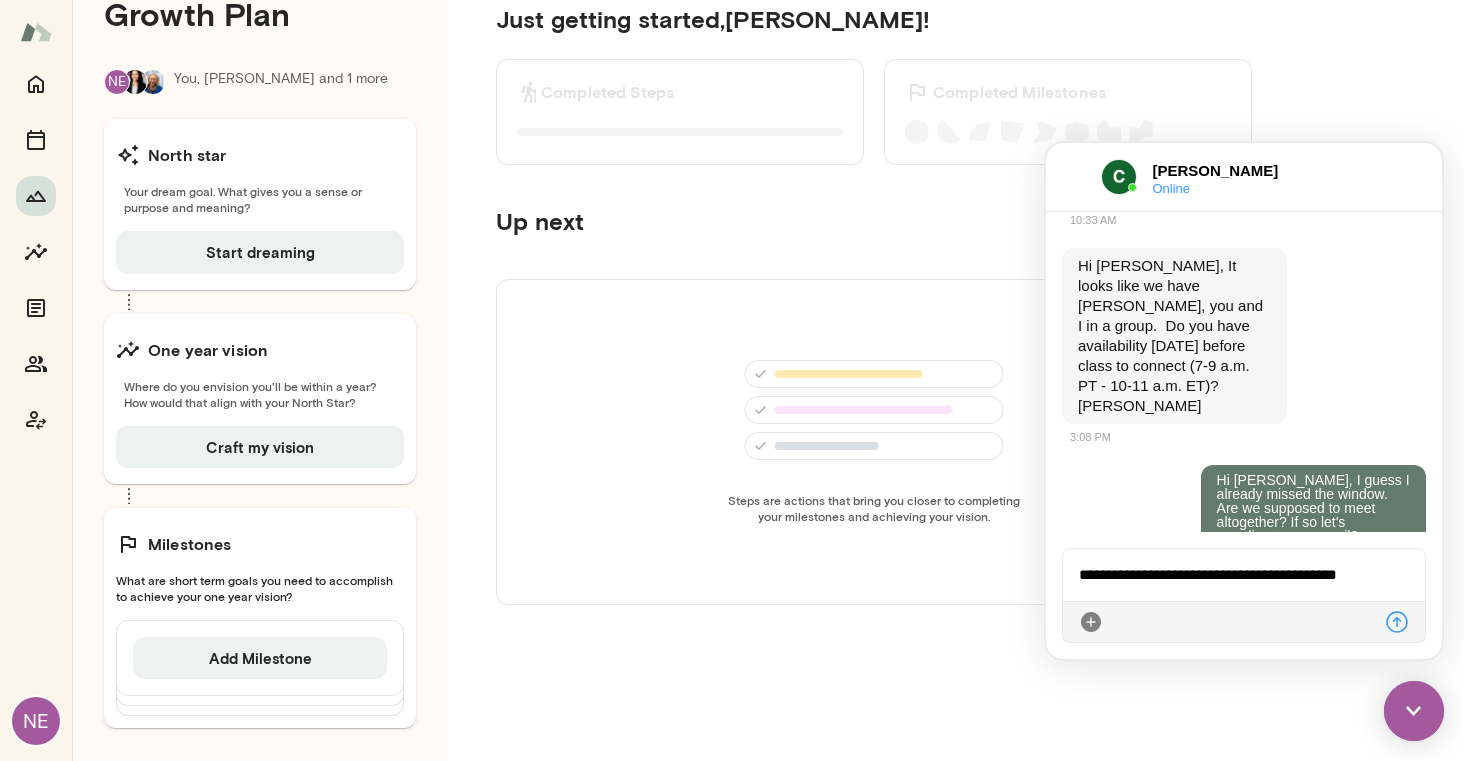 scroll, scrollTop: 68, scrollLeft: 0, axis: vertical 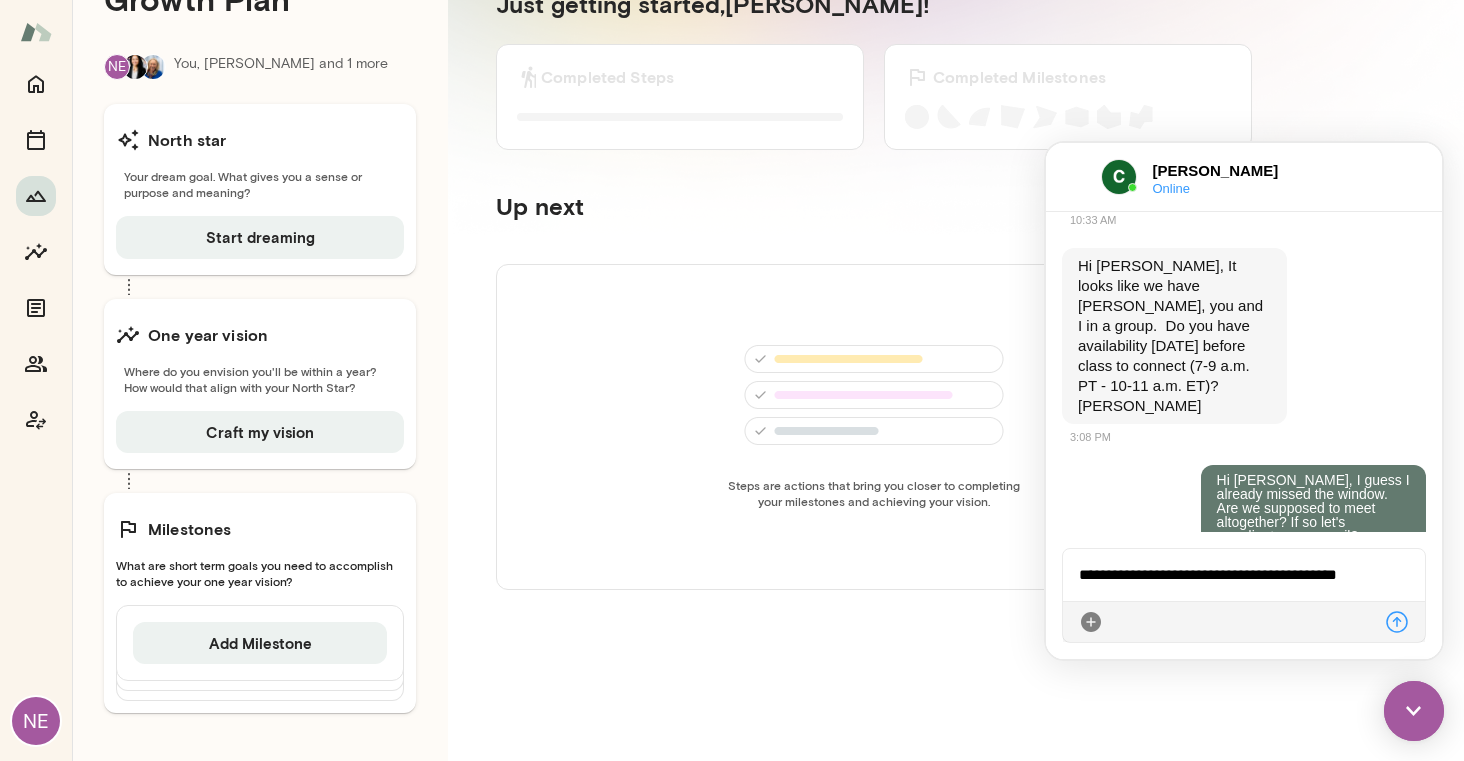 click at bounding box center (1414, 711) 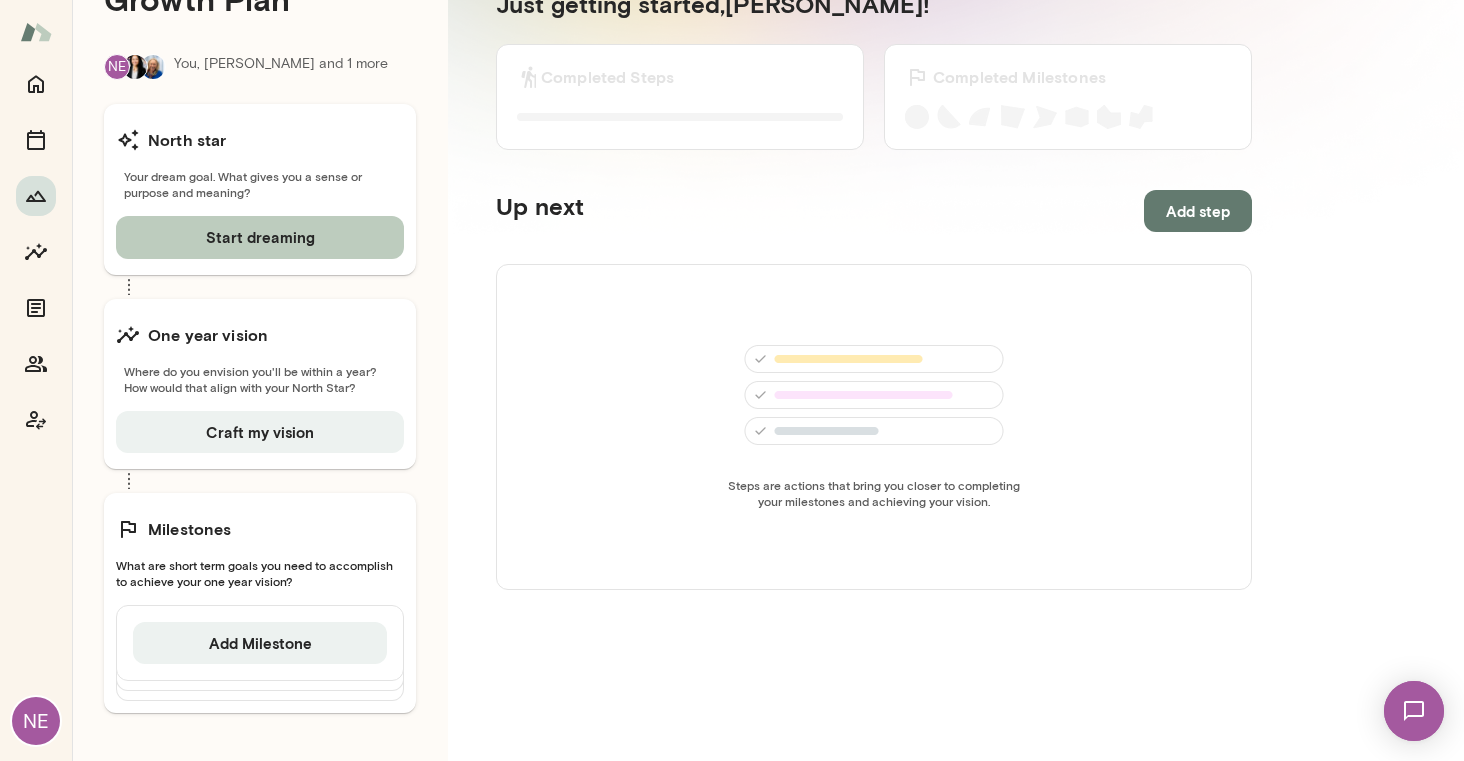 click on "Start dreaming" at bounding box center (260, 237) 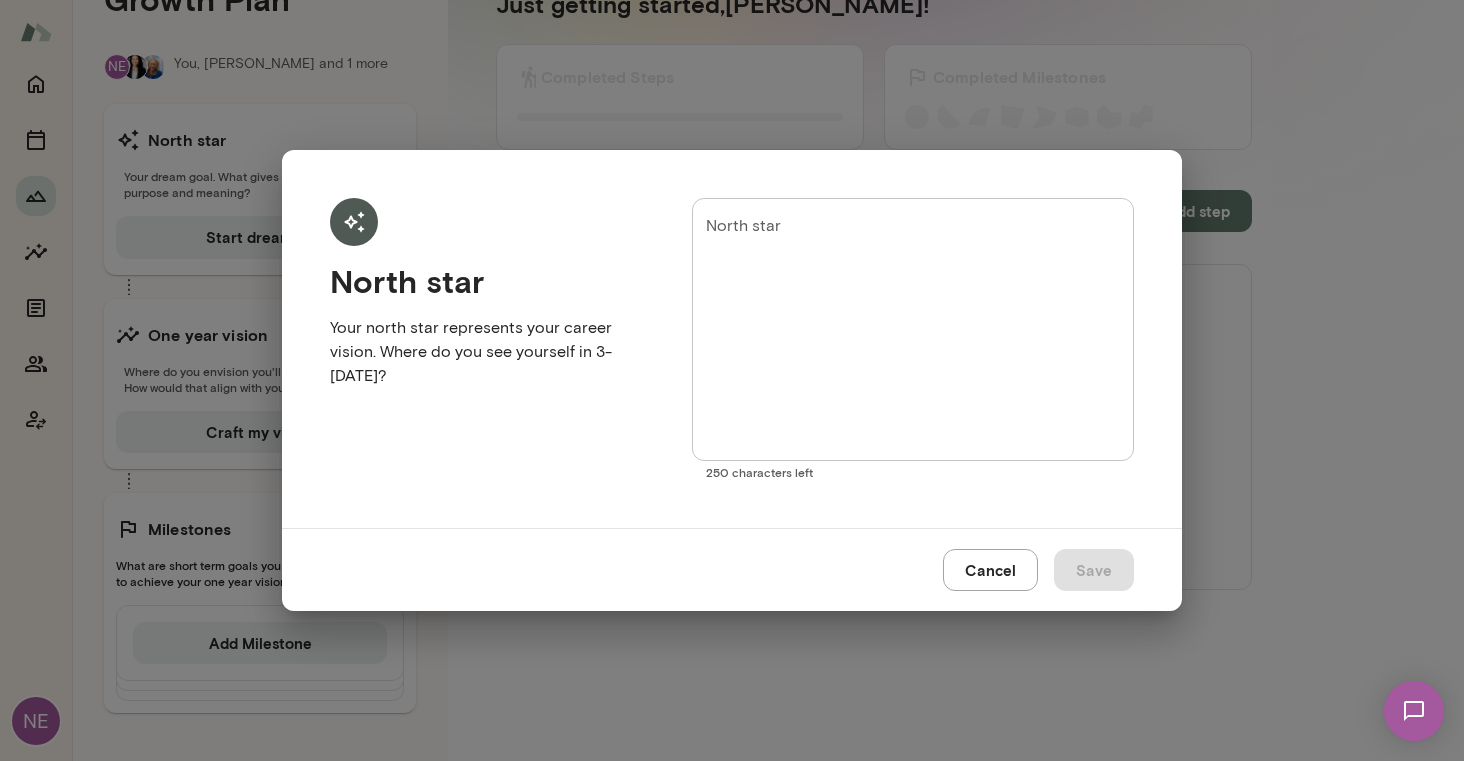 click on "Cancel" at bounding box center (990, 570) 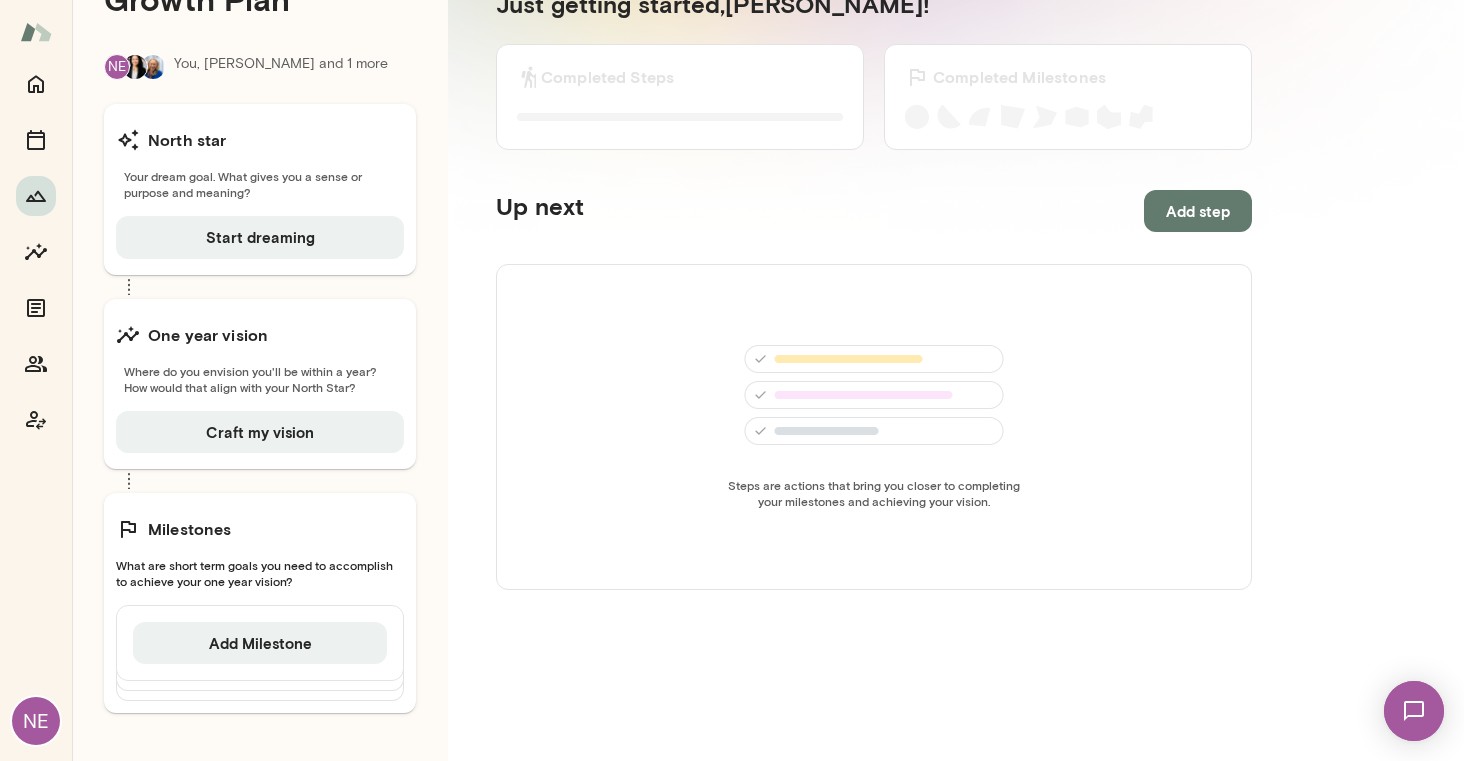 scroll, scrollTop: 0, scrollLeft: 0, axis: both 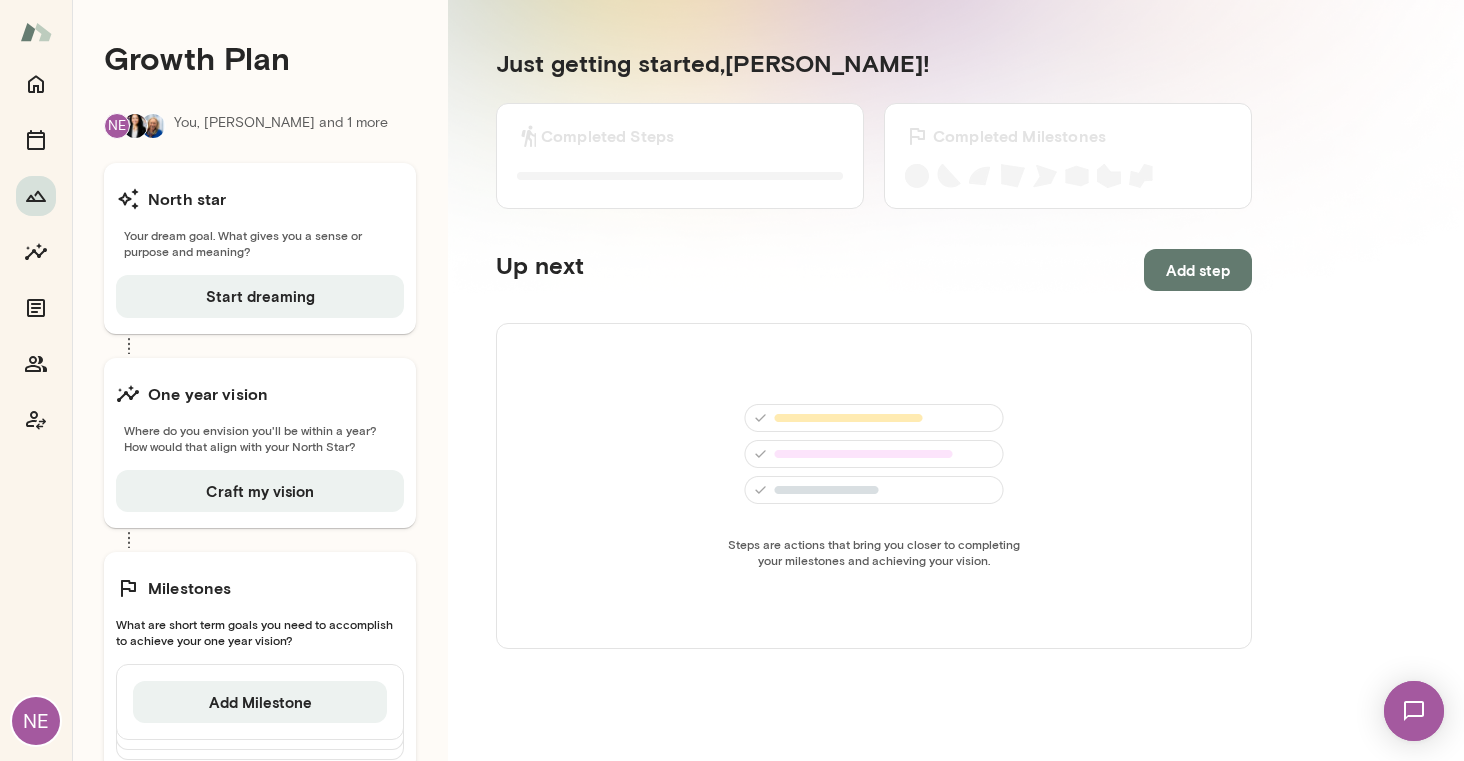 click on "North star" at bounding box center [260, 199] 